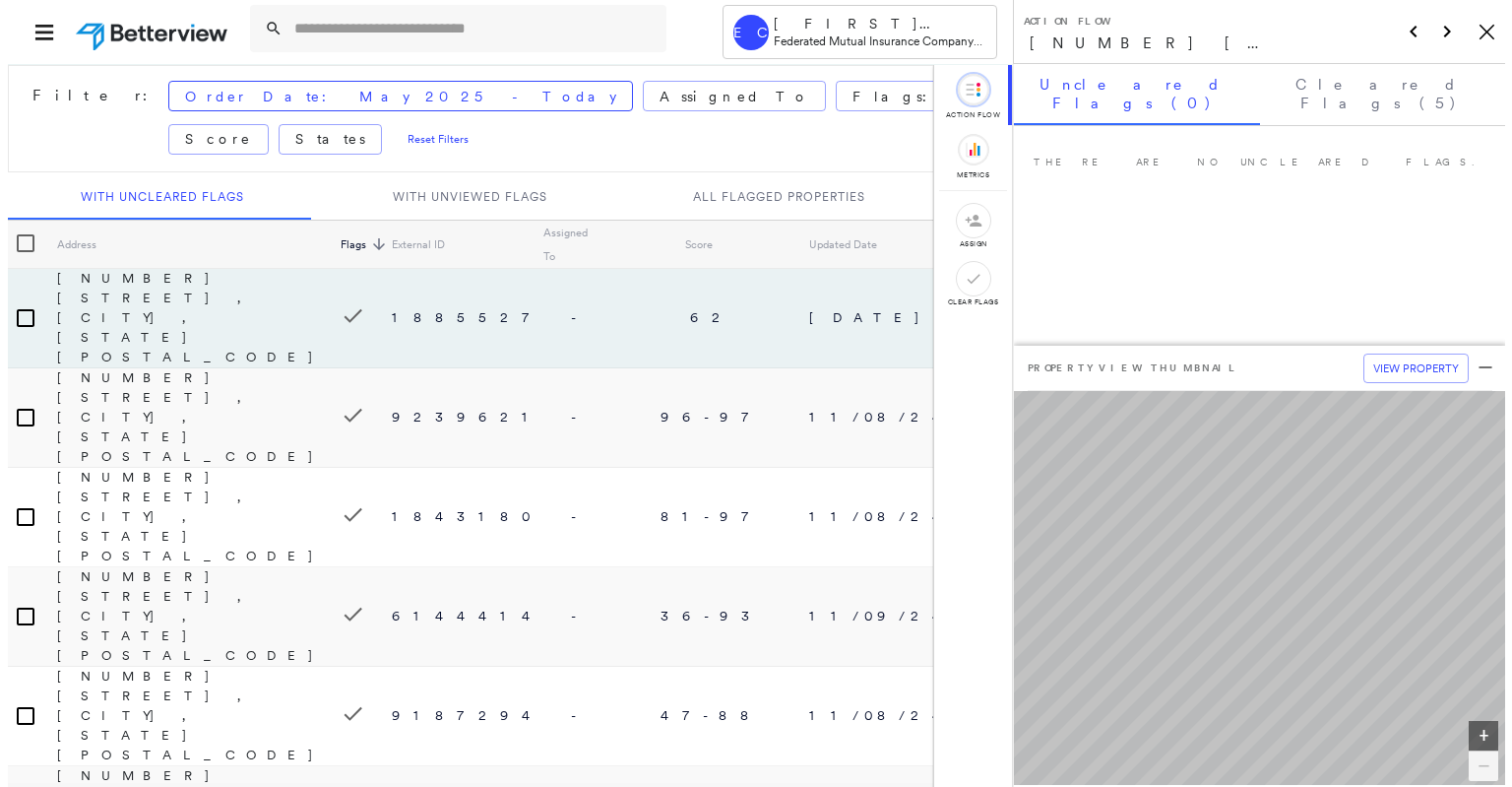 scroll, scrollTop: 0, scrollLeft: 0, axis: both 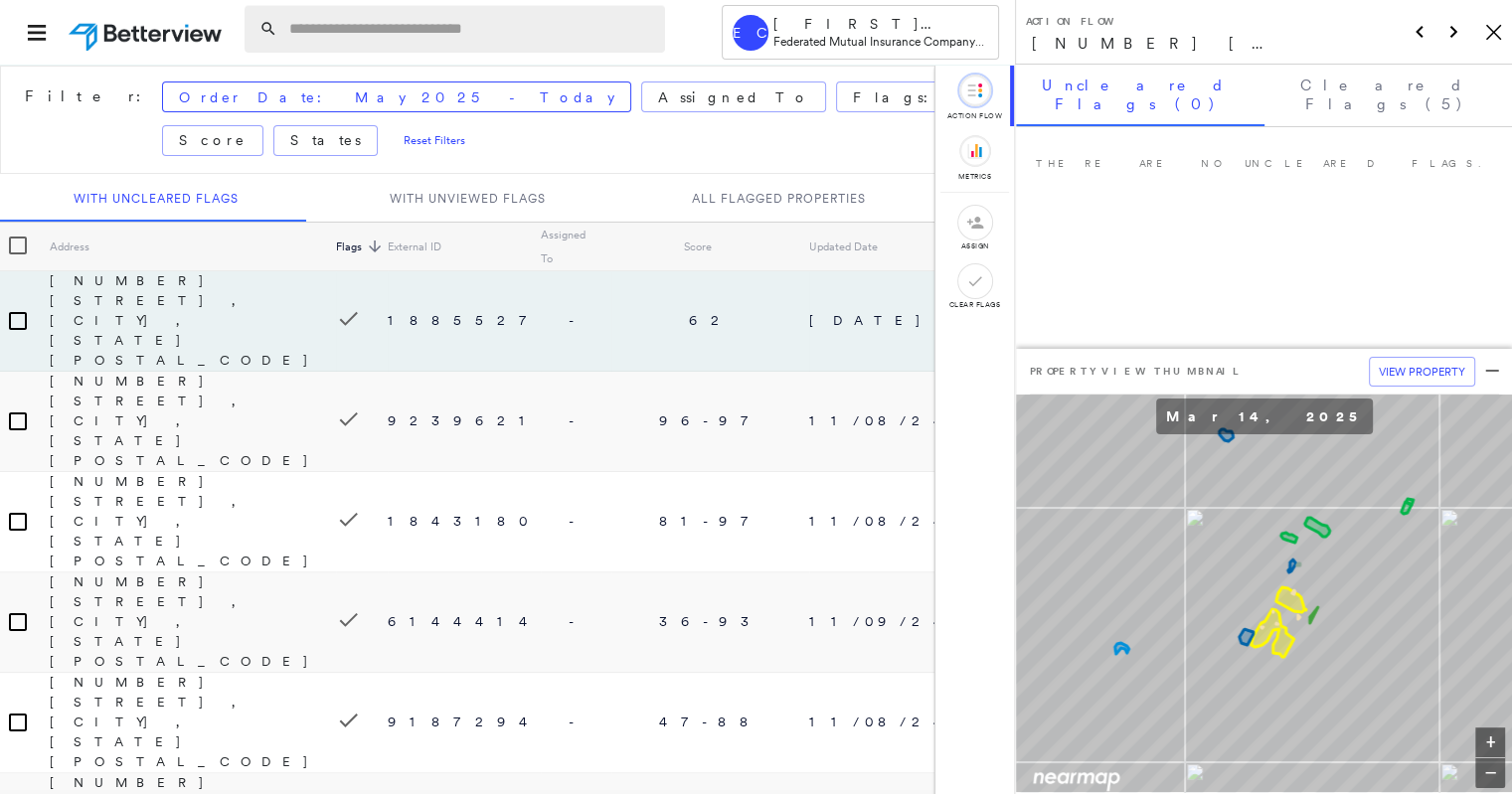 click at bounding box center [471, 29] 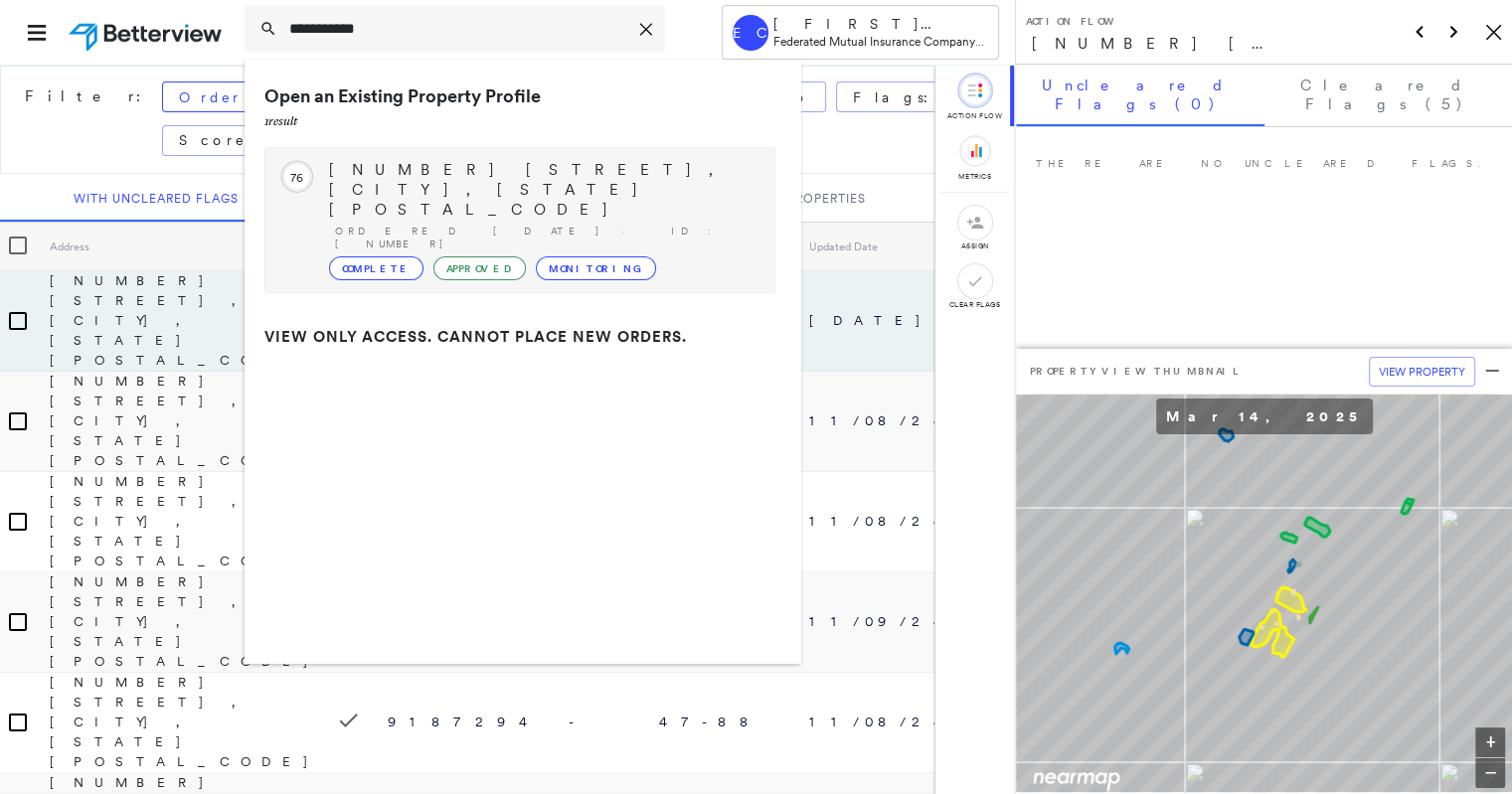 type on "**********" 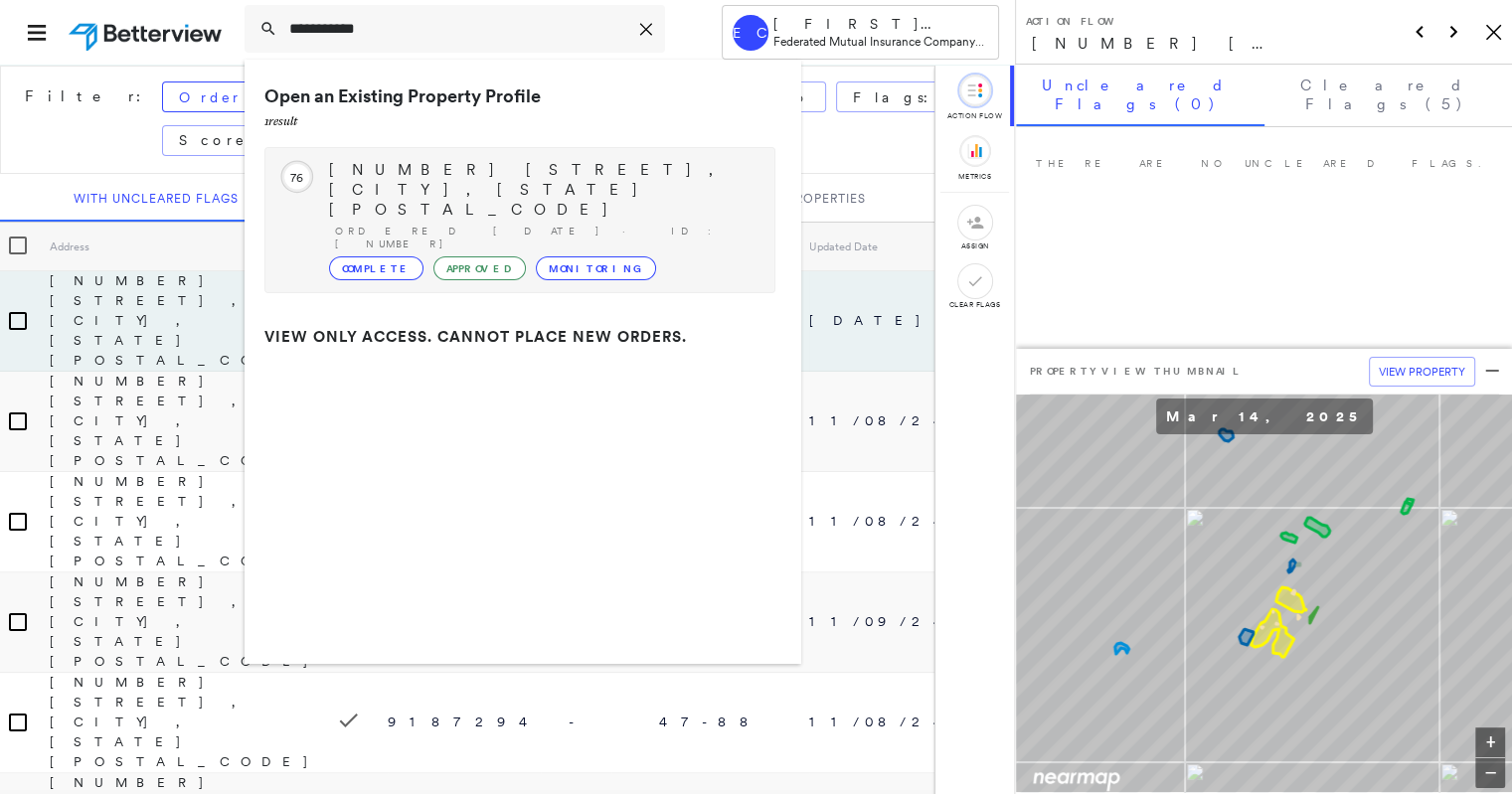 click on "[NUMBER] [STREET], [CITY], [STATE] [POSTAL_CODE] Ordered [DATE] · ID: [NUMBER] Complete Approved Monitoring" at bounding box center (542, 220) 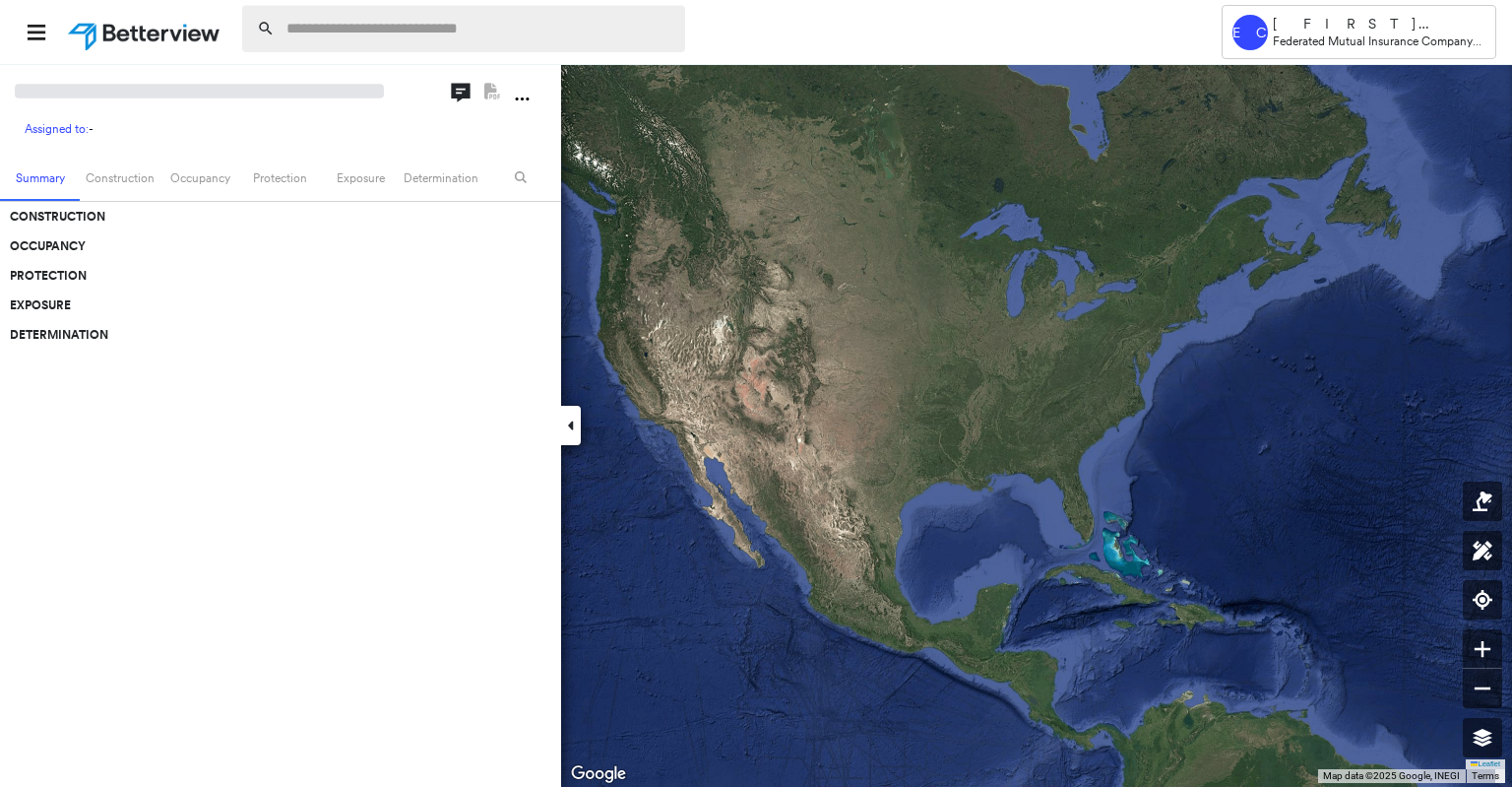 click at bounding box center [479, 29] 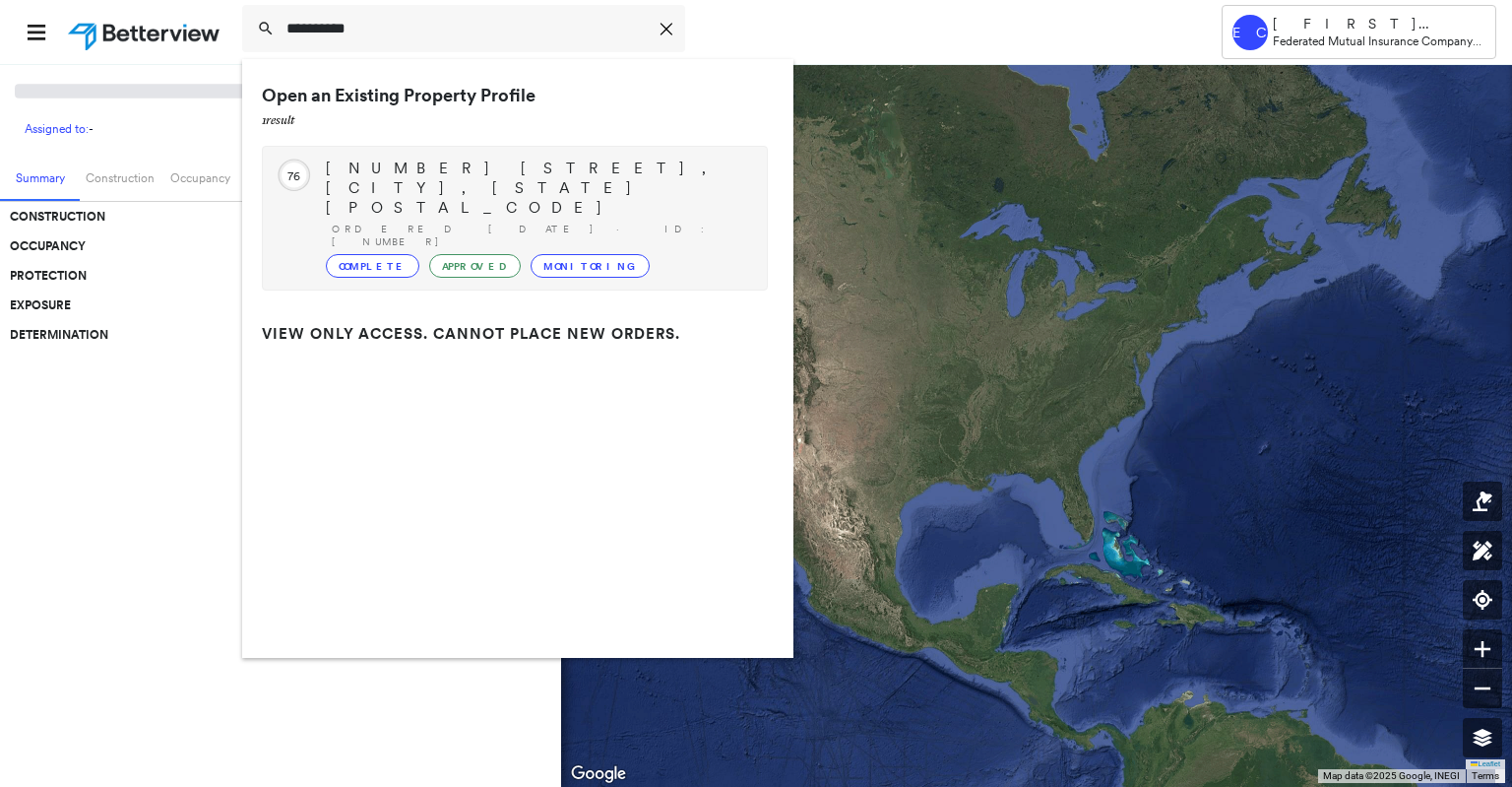 type on "**********" 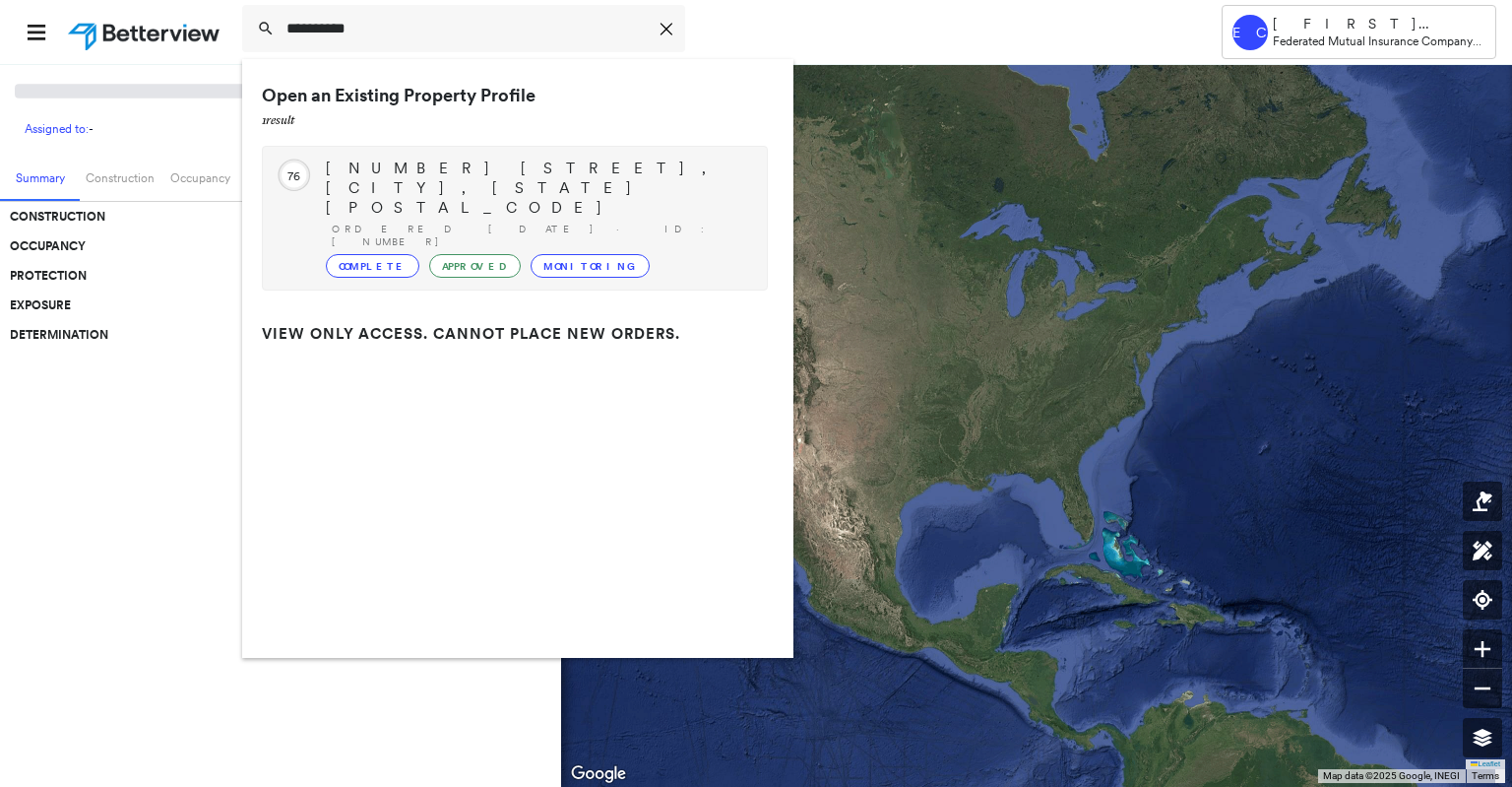 click on "[NUMBER] [STREET], [CITY], [STATE] [POSTAL_CODE]" at bounding box center [536, 188] 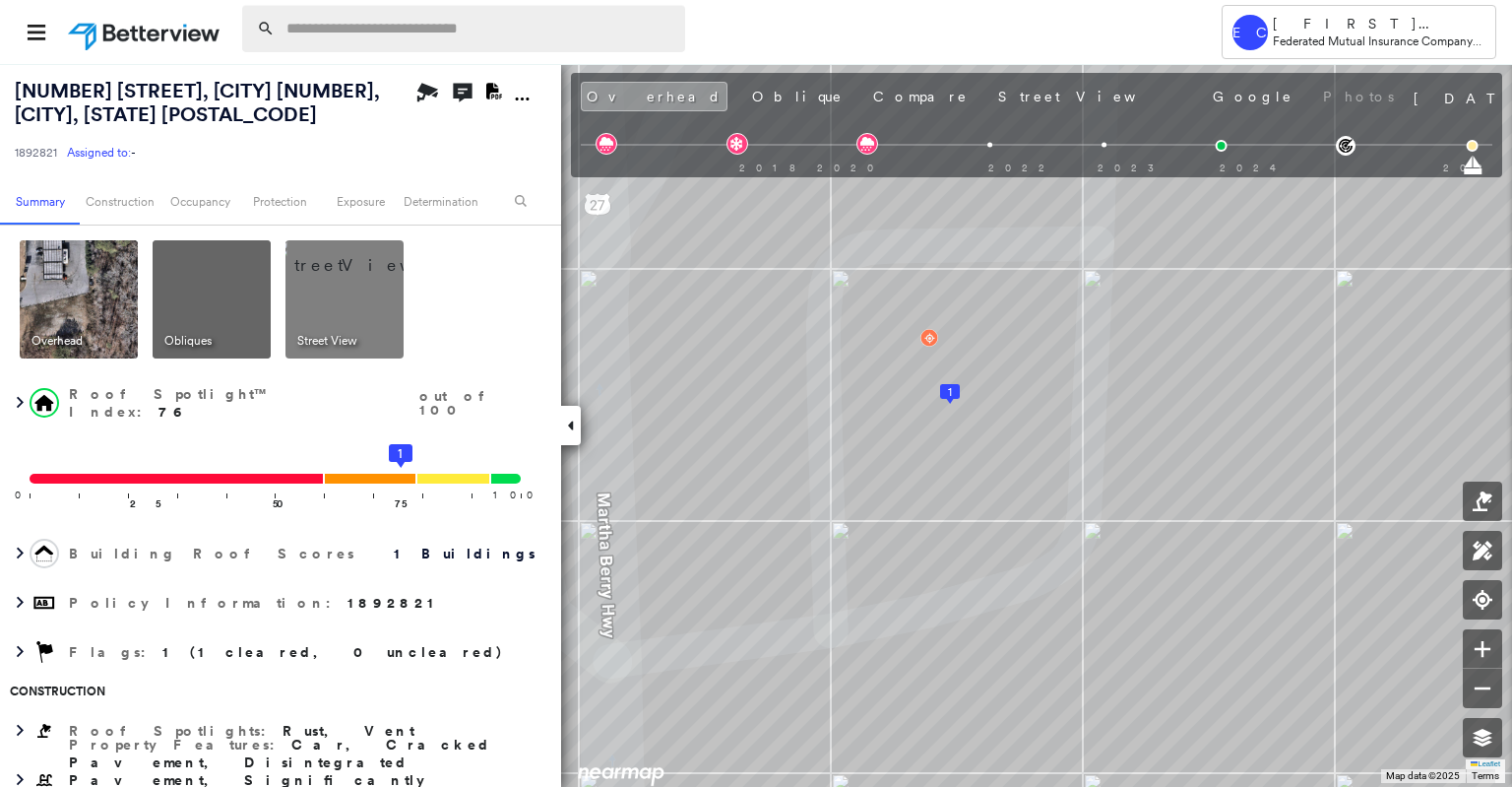 click at bounding box center (464, 29) 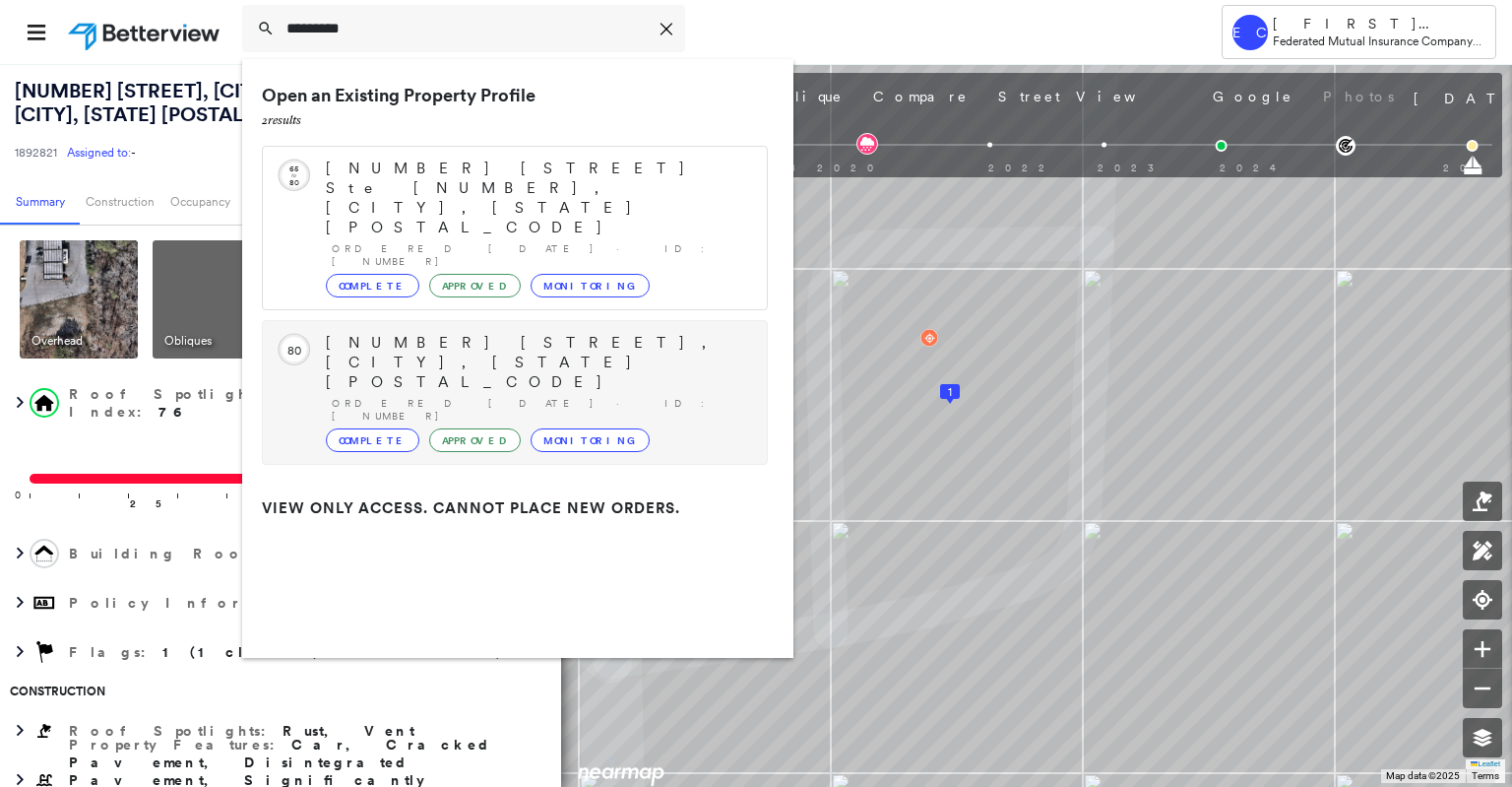 type on "*********" 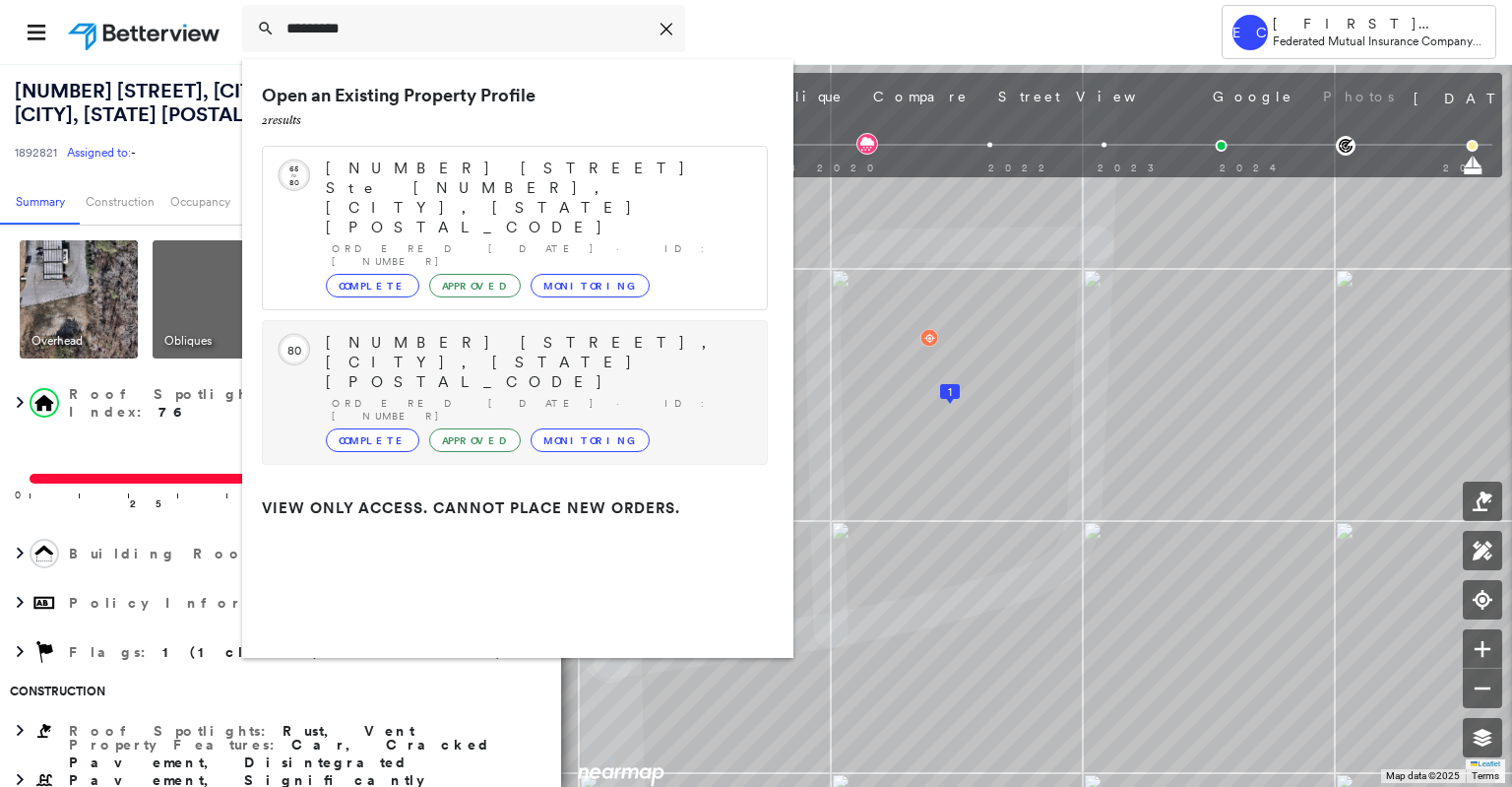 click on "[NUMBER] [STREET], [CITY], [STATE] [POSTAL_CODE] Ordered [DATE] · ID: [NUMBER] Complete Approved Monitoring" at bounding box center (536, 392) 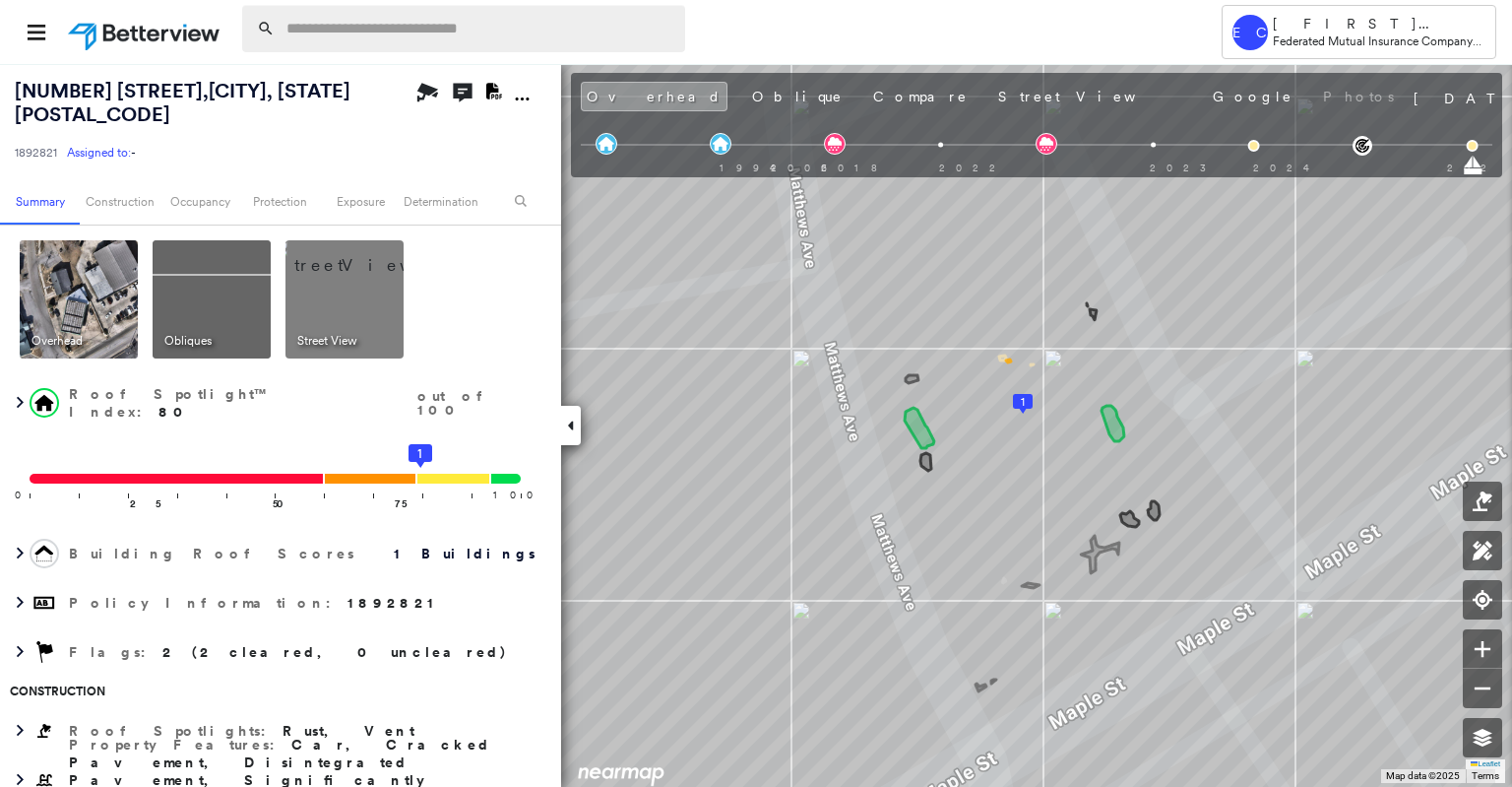 click at bounding box center [479, 29] 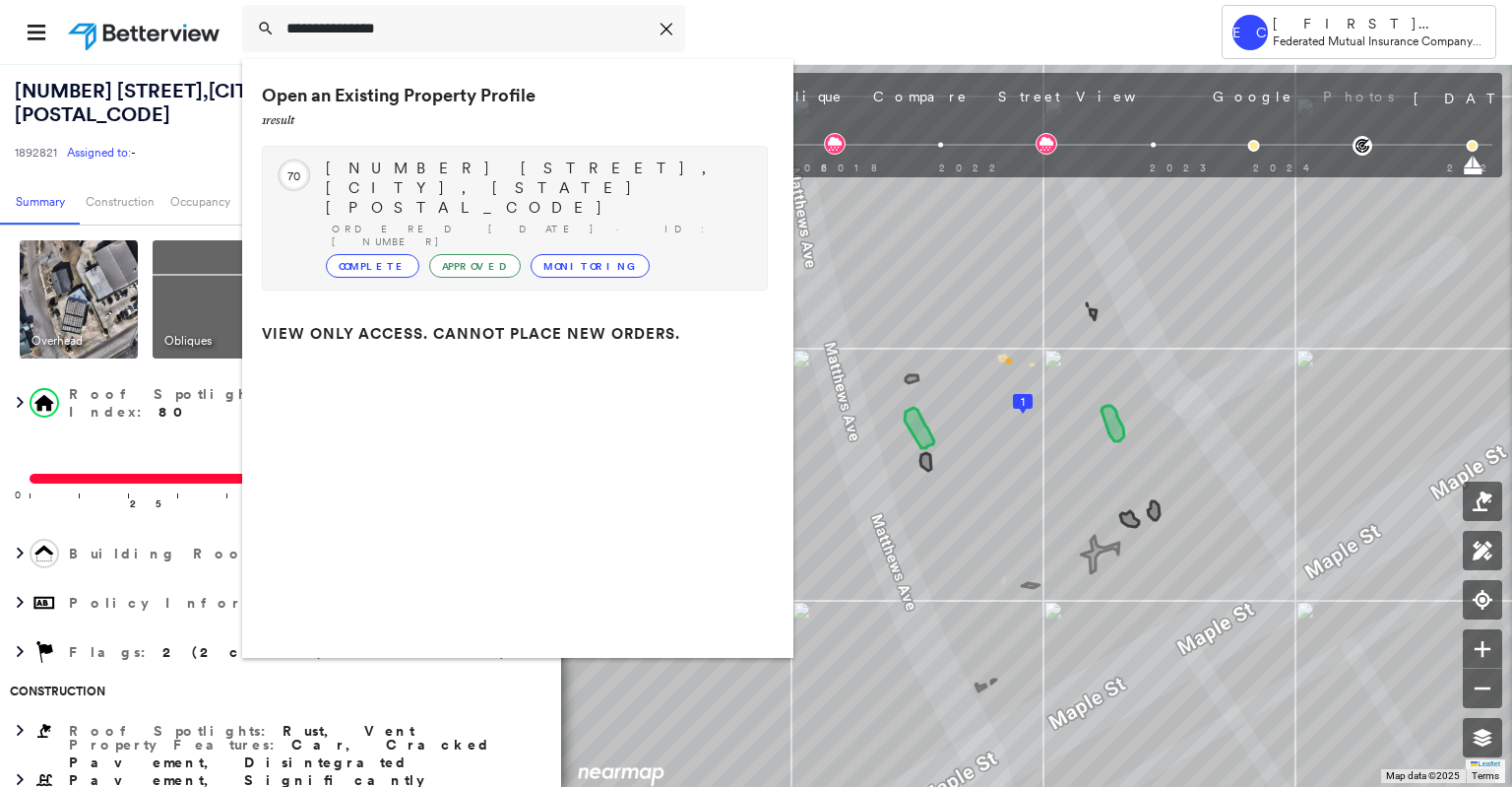 type on "**********" 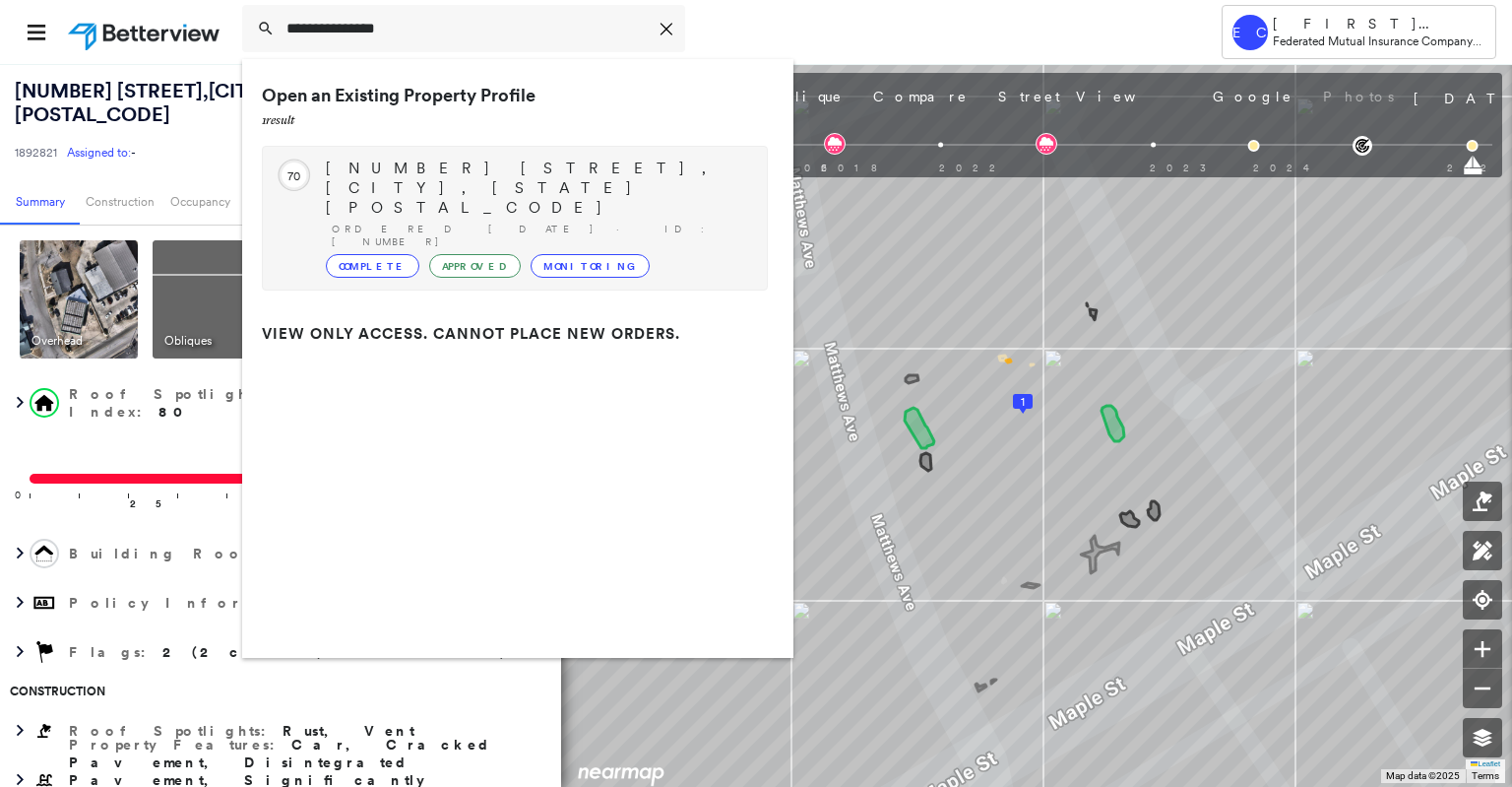click on "[NUMBER] [STREET], [CITY], [STATE] [POSTAL_CODE]" at bounding box center (536, 188) 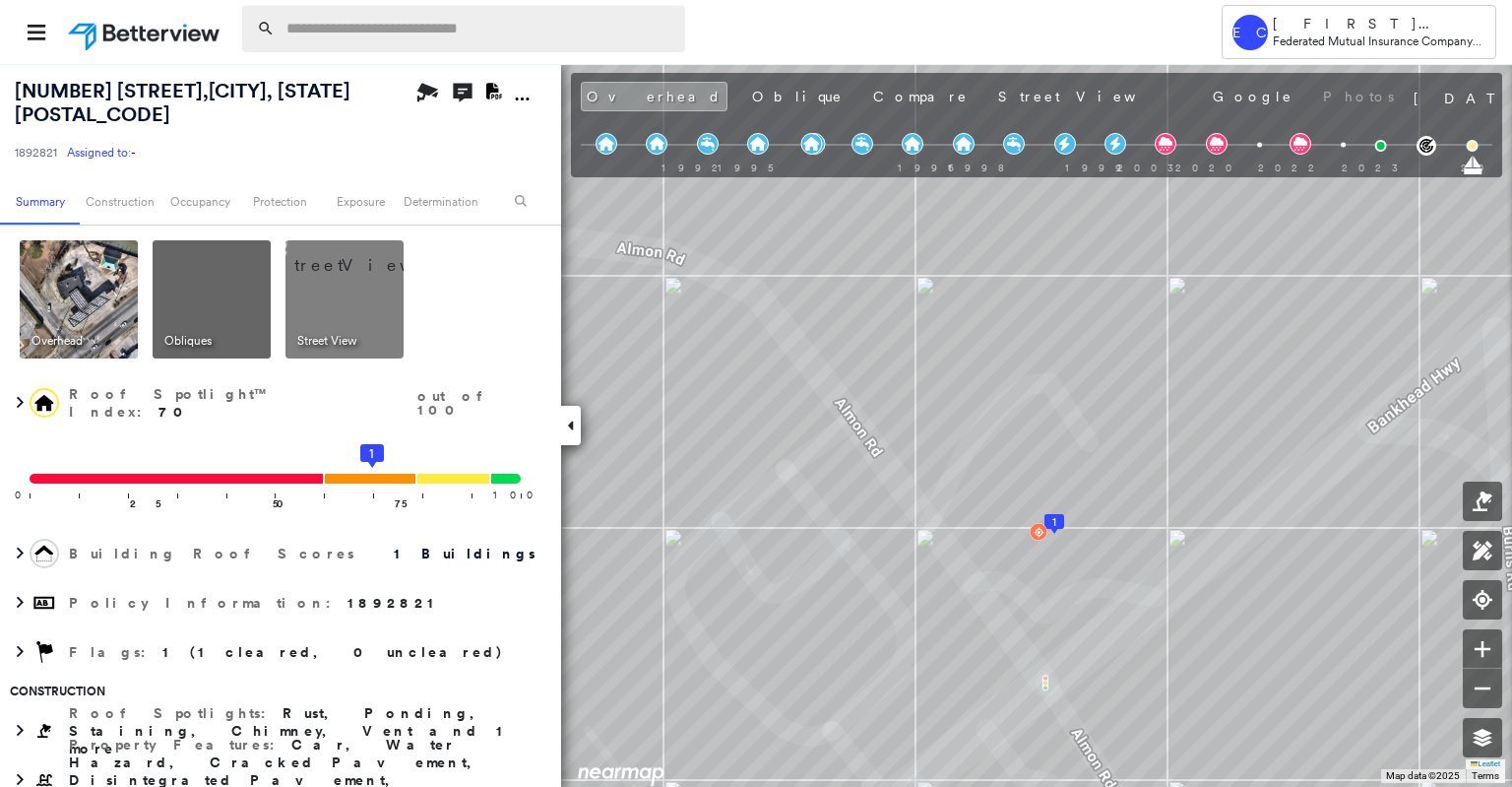 click at bounding box center (479, 29) 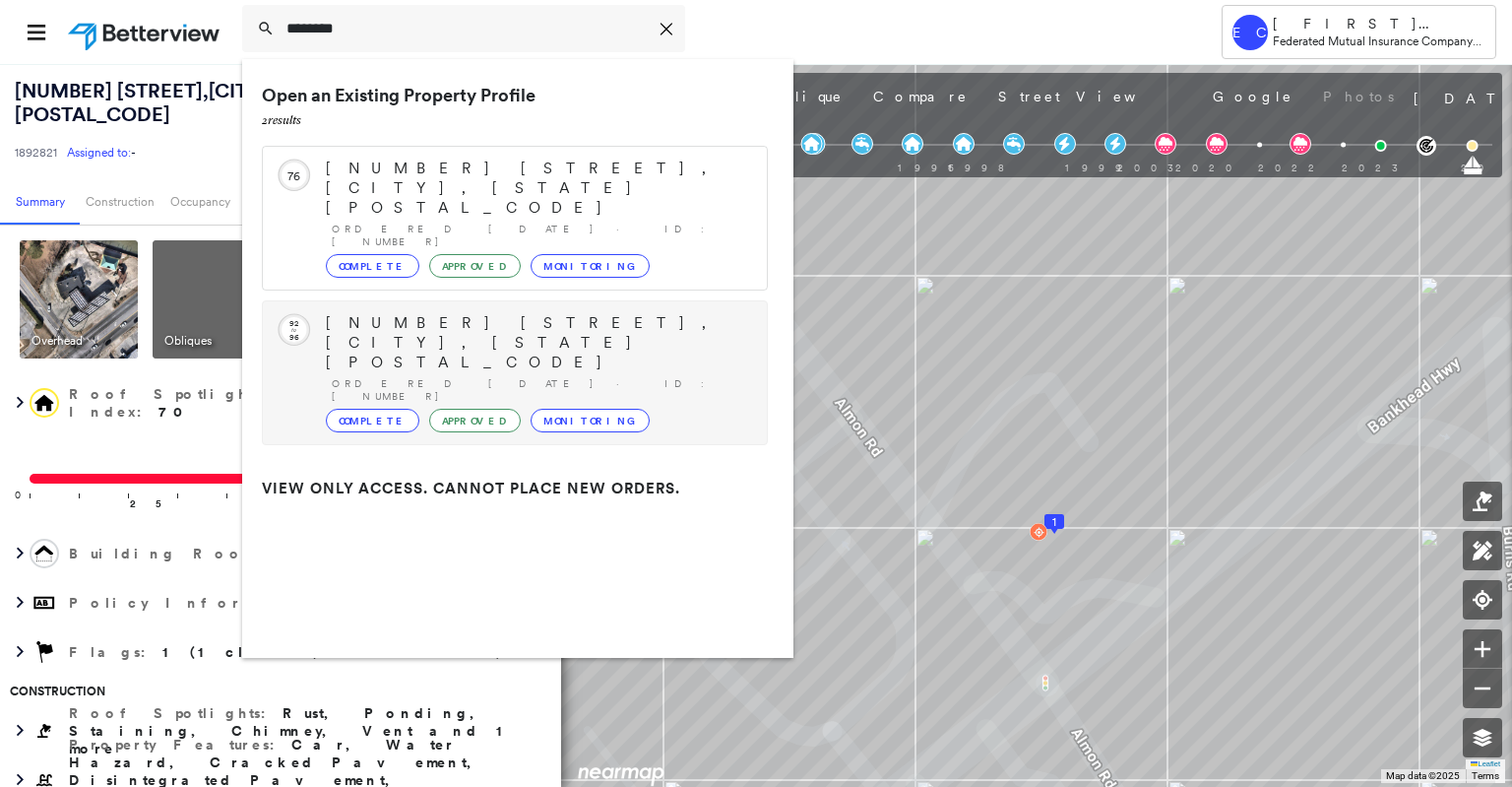 type on "********" 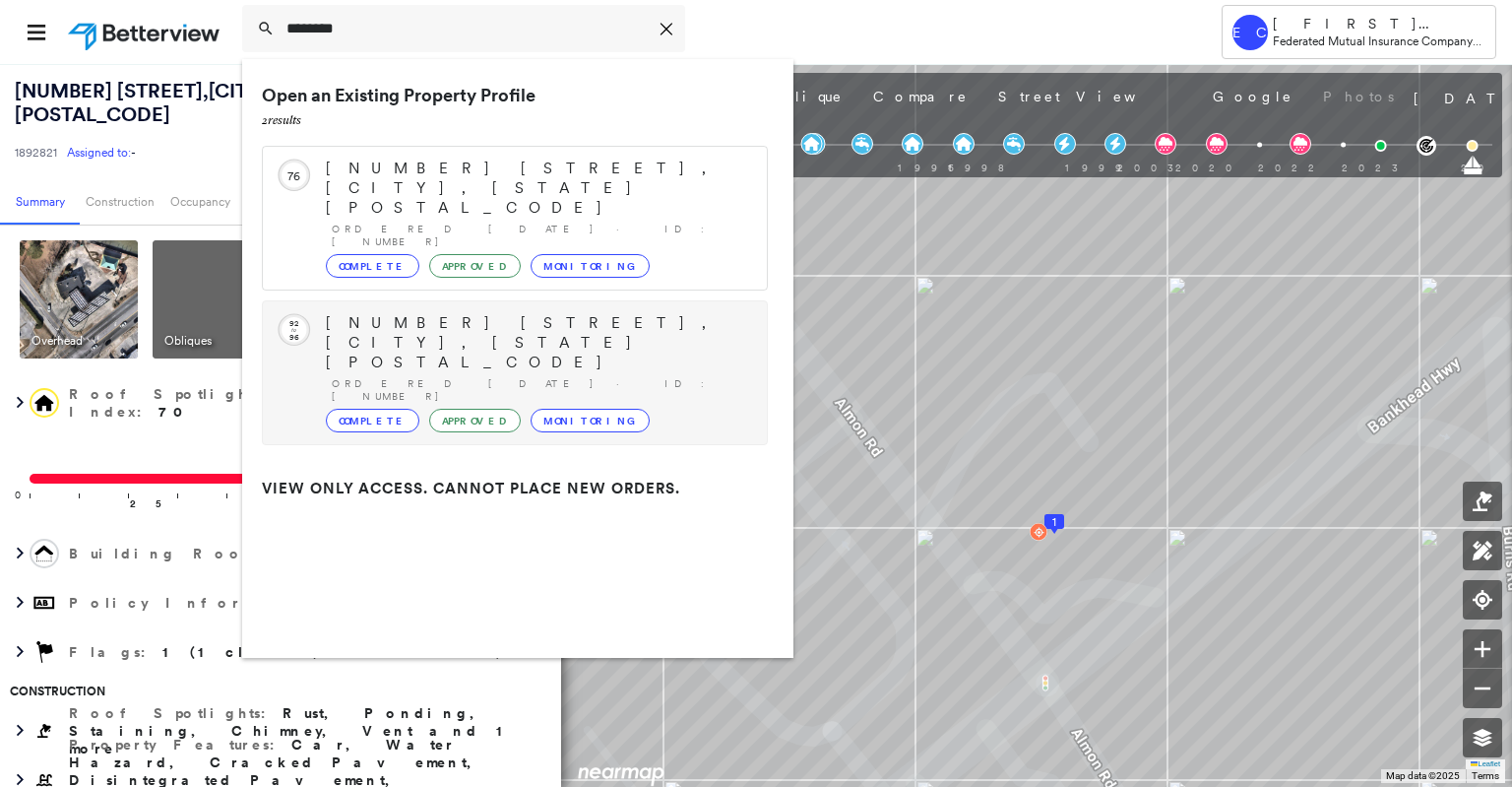 click on "[NUMBER] [STREET], [CITY], [STATE] [POSTAL_CODE]" at bounding box center [536, 343] 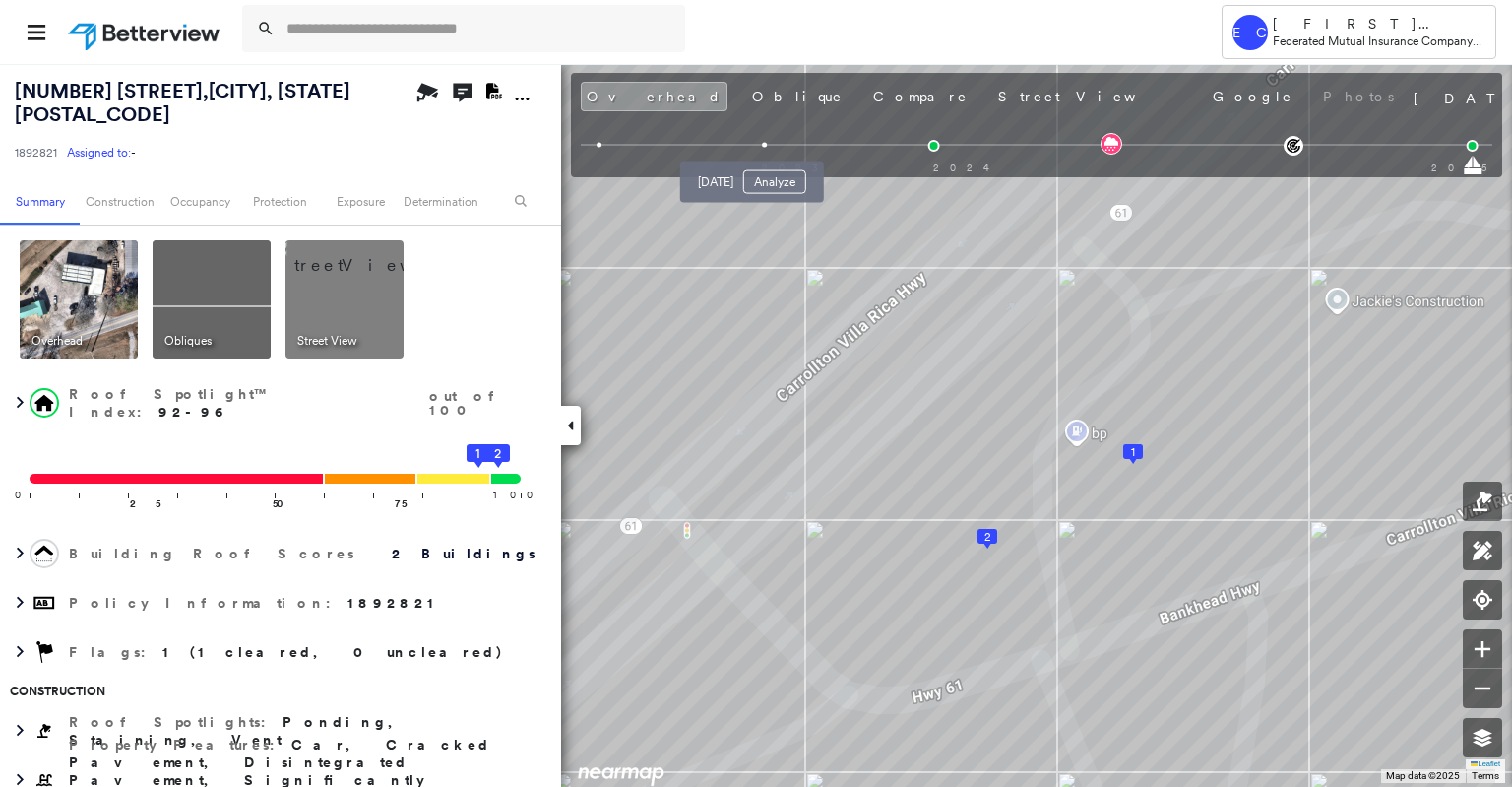 click at bounding box center (764, 145) 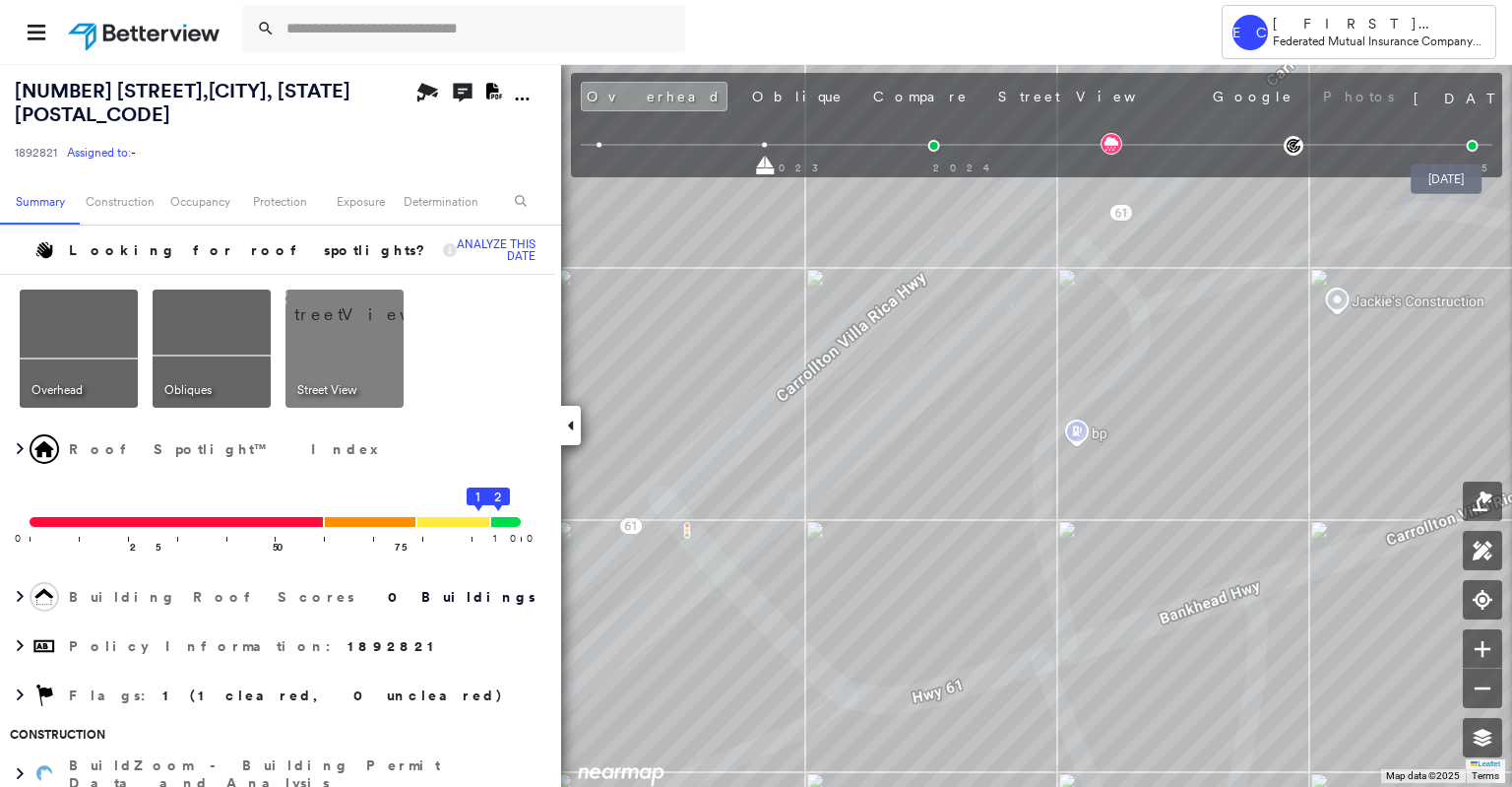 click at bounding box center (1473, 146) 